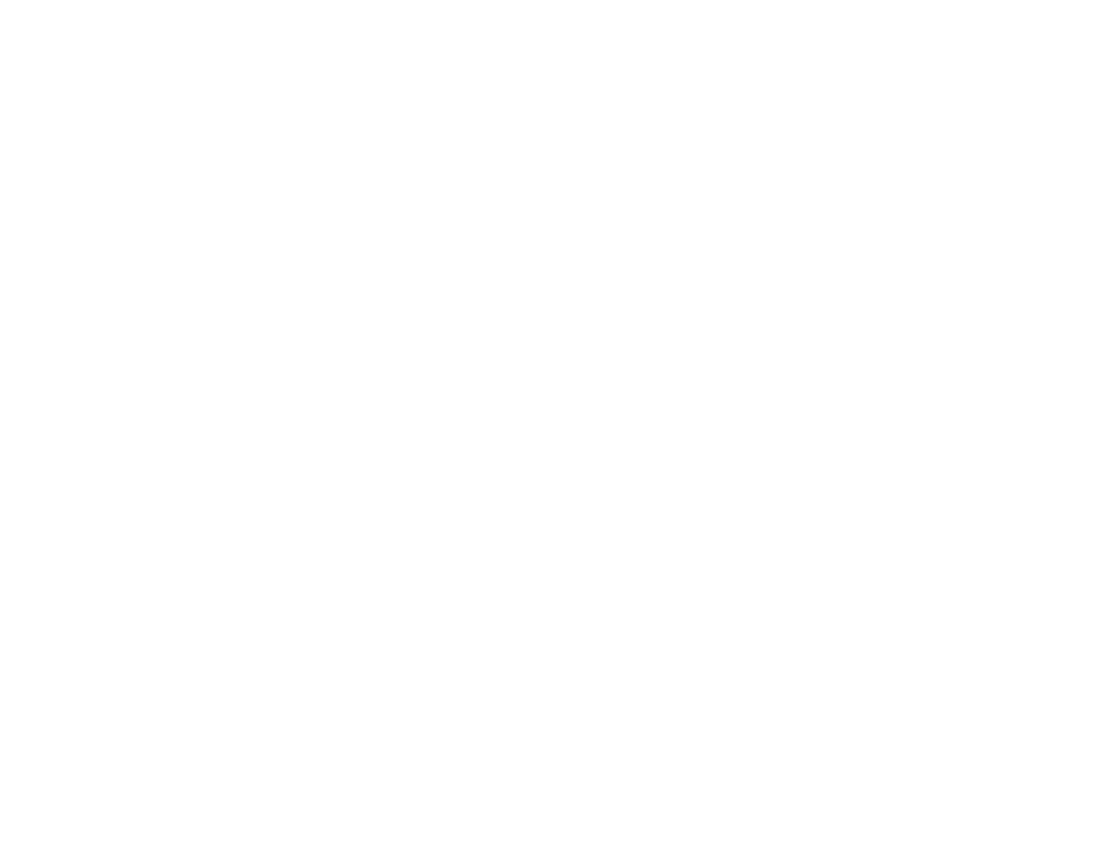 scroll, scrollTop: 0, scrollLeft: 0, axis: both 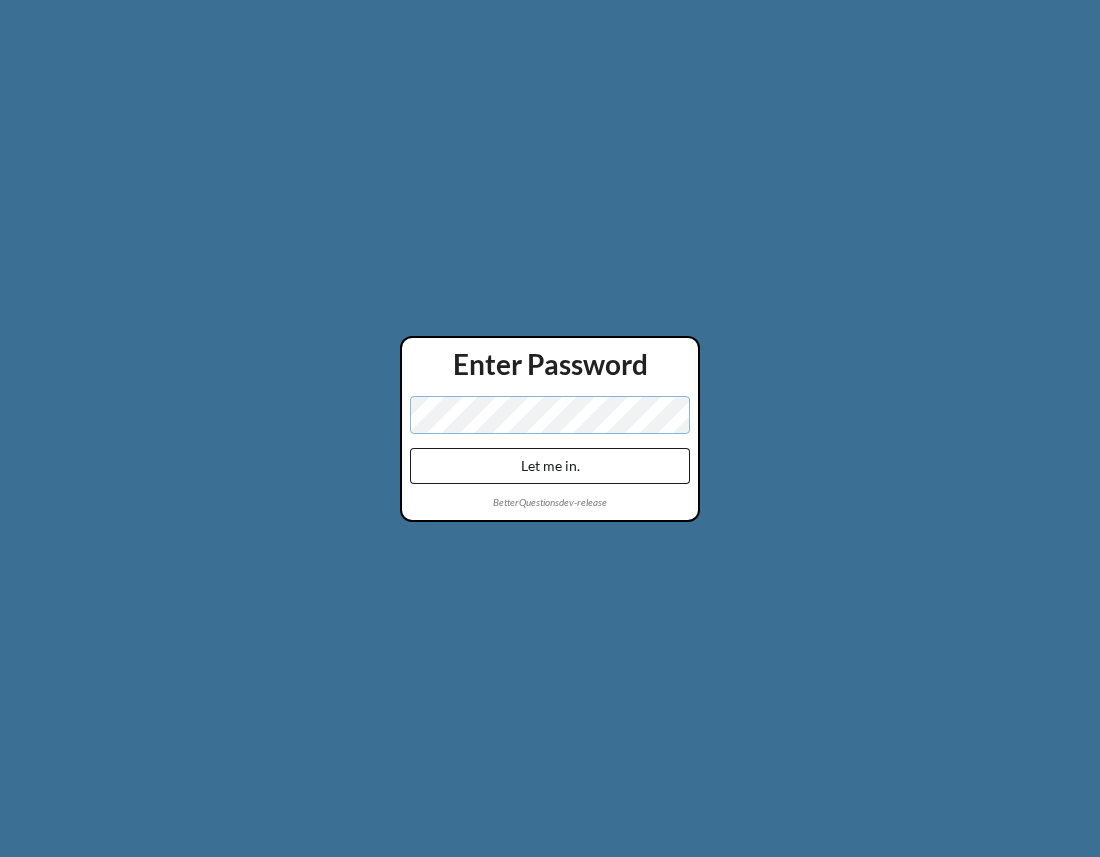 click on "Let me in." at bounding box center [550, 466] 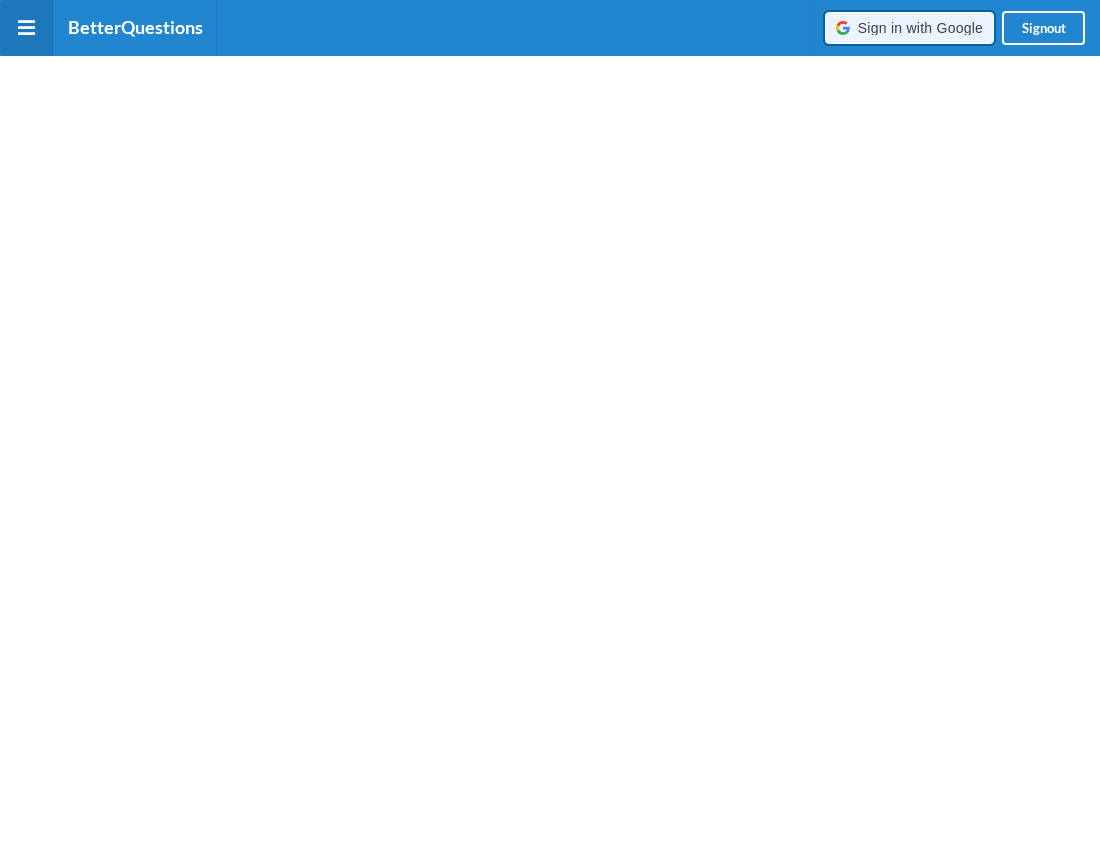 click on "Sign in with Google" at bounding box center [920, 28] 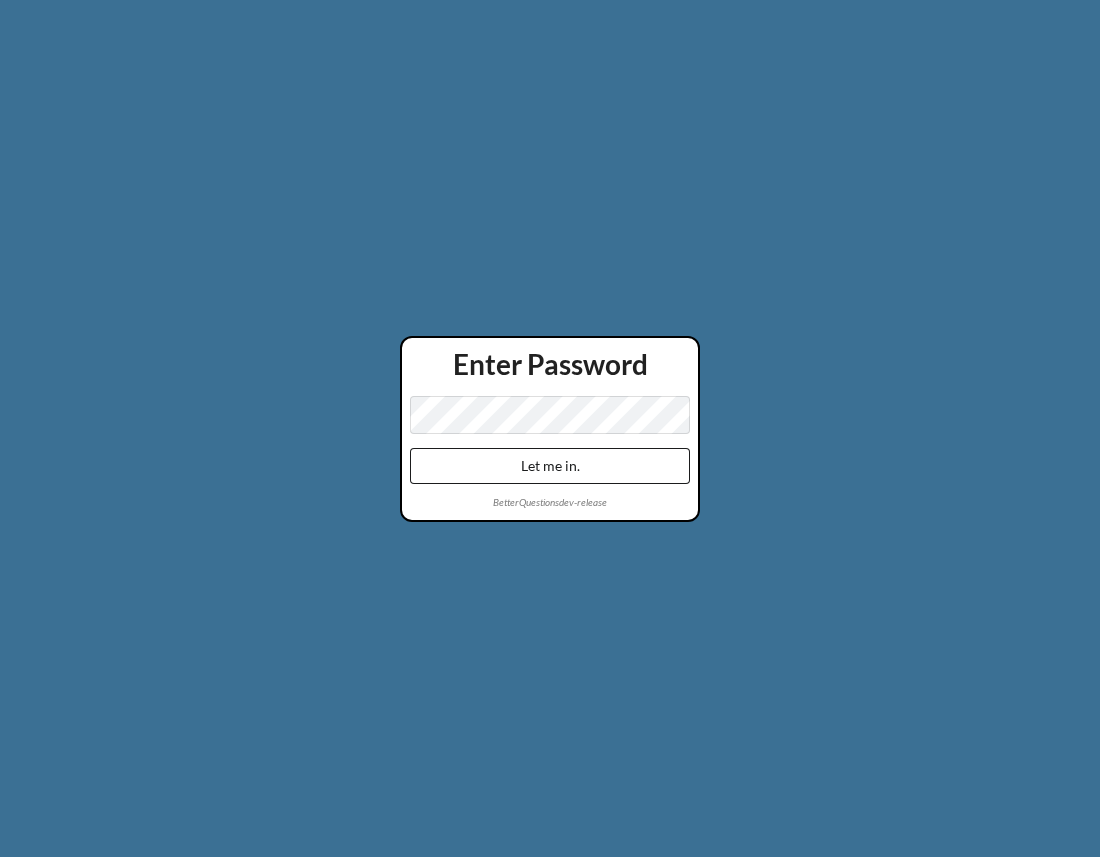 scroll, scrollTop: 0, scrollLeft: 0, axis: both 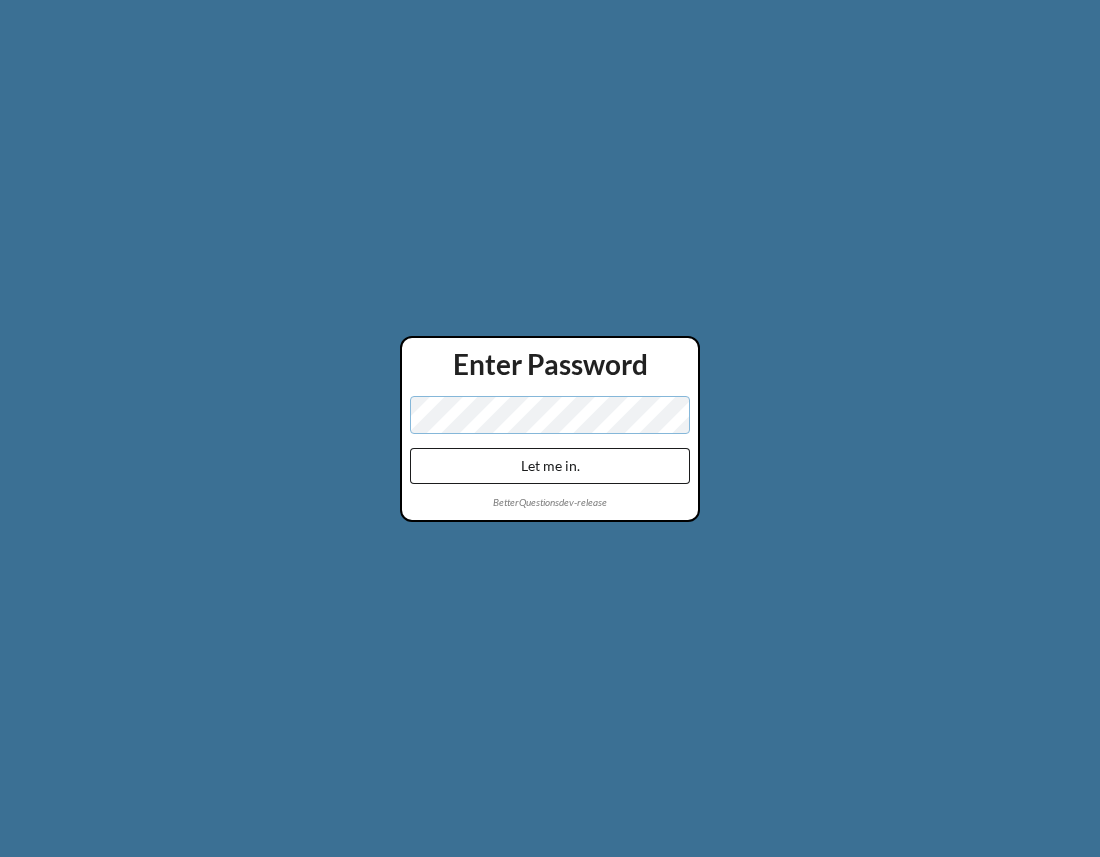 click on "Let me in." at bounding box center [550, 466] 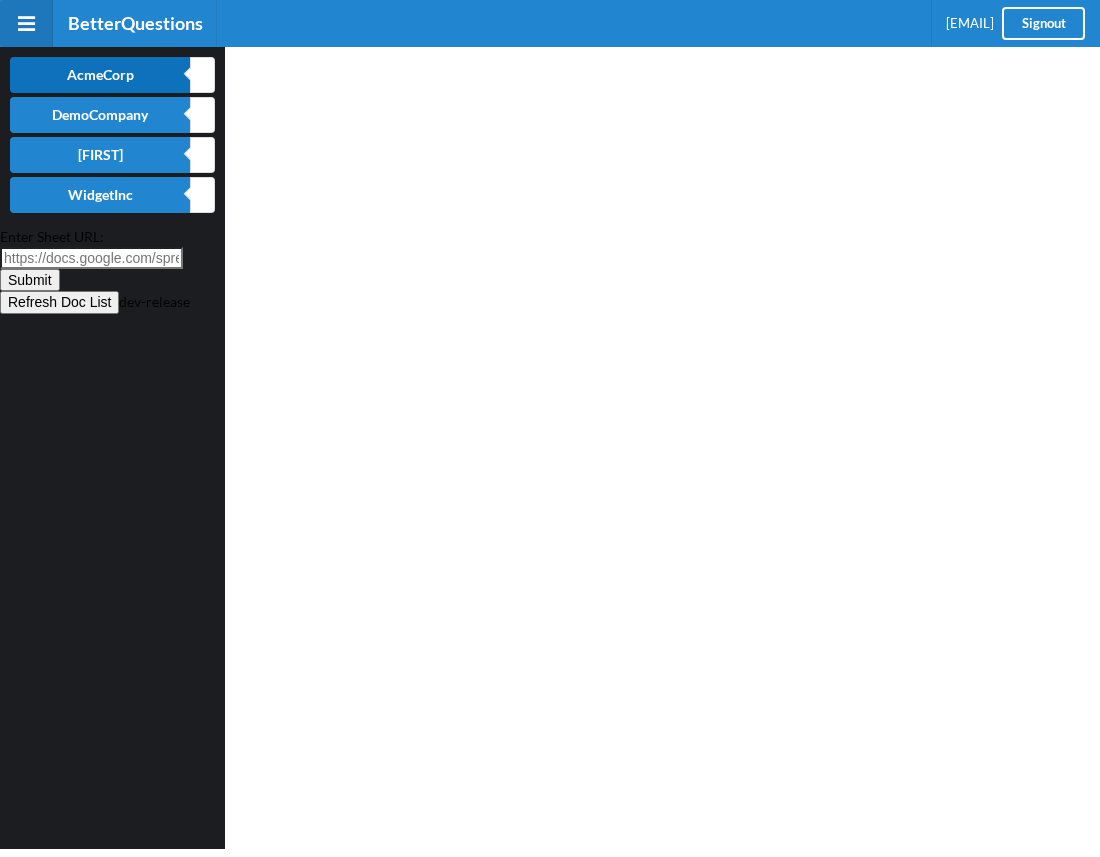 click on "AcmeCorp" at bounding box center (100, 75) 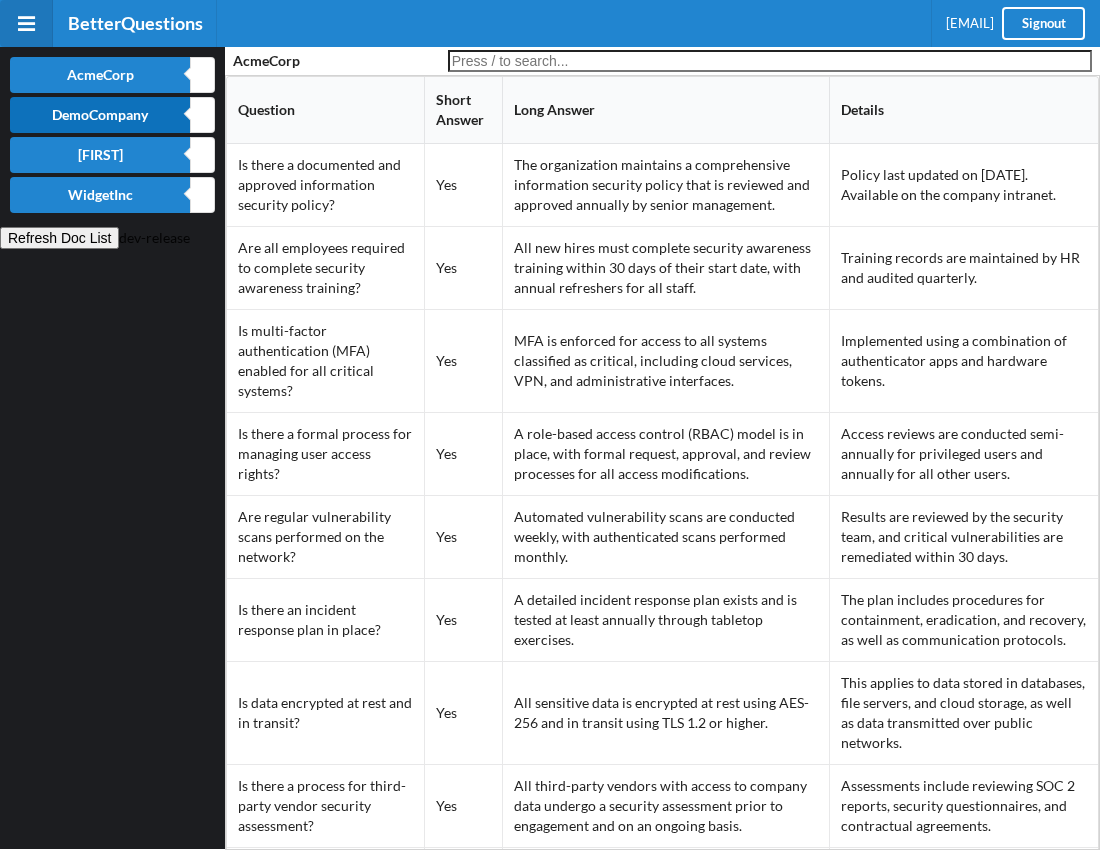 click on "DemoCompany" at bounding box center [100, 75] 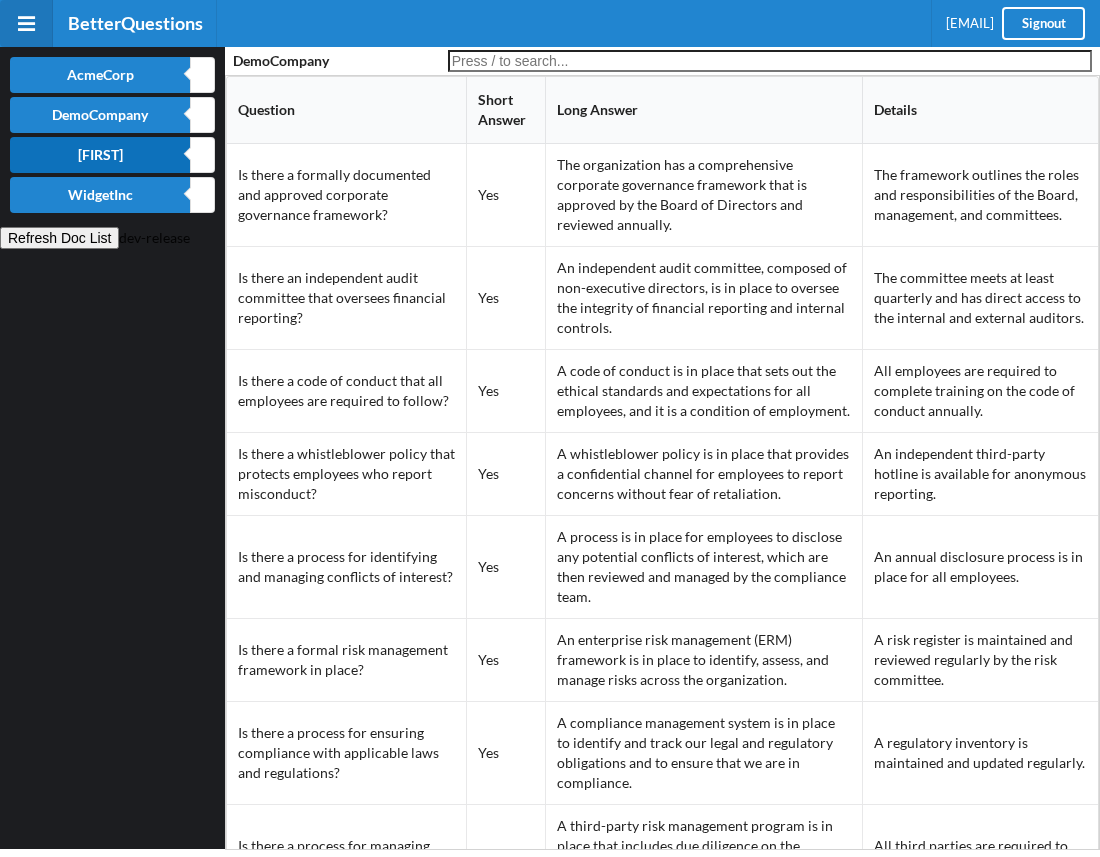 click on "[FIRST]" at bounding box center (100, 75) 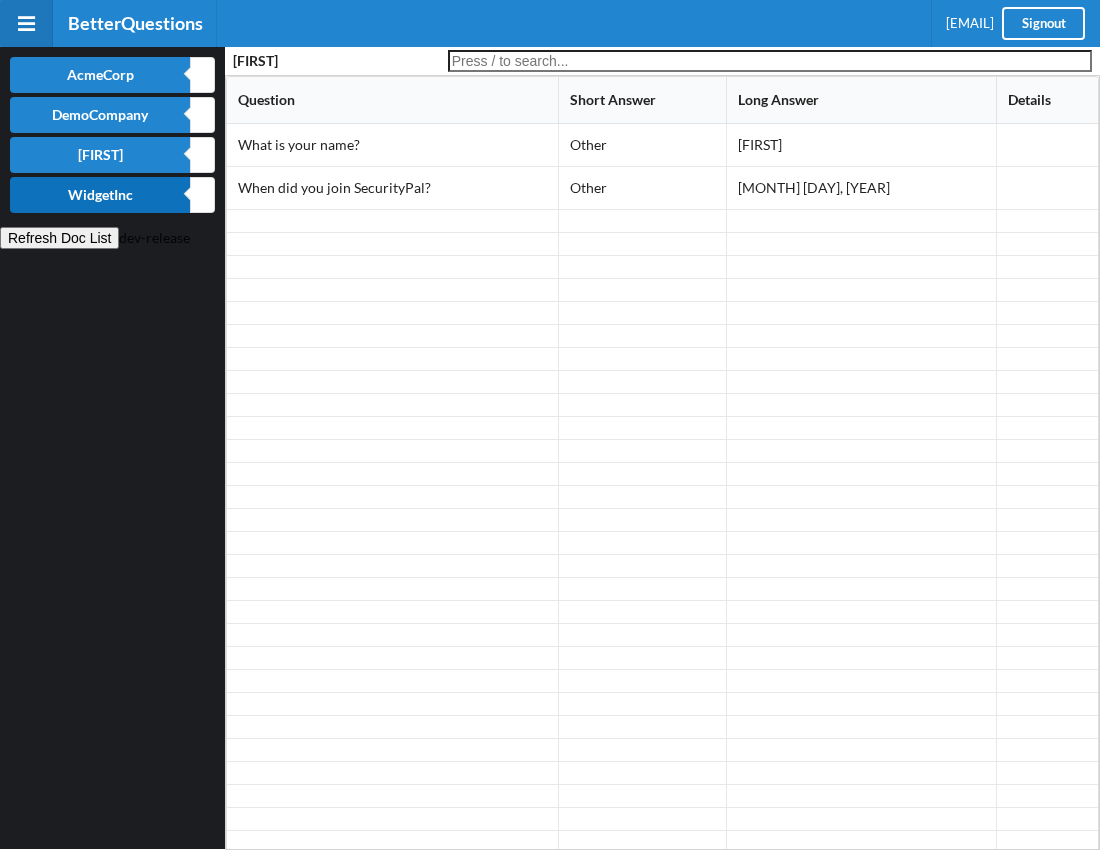 click on "WidgetInc" at bounding box center (100, 75) 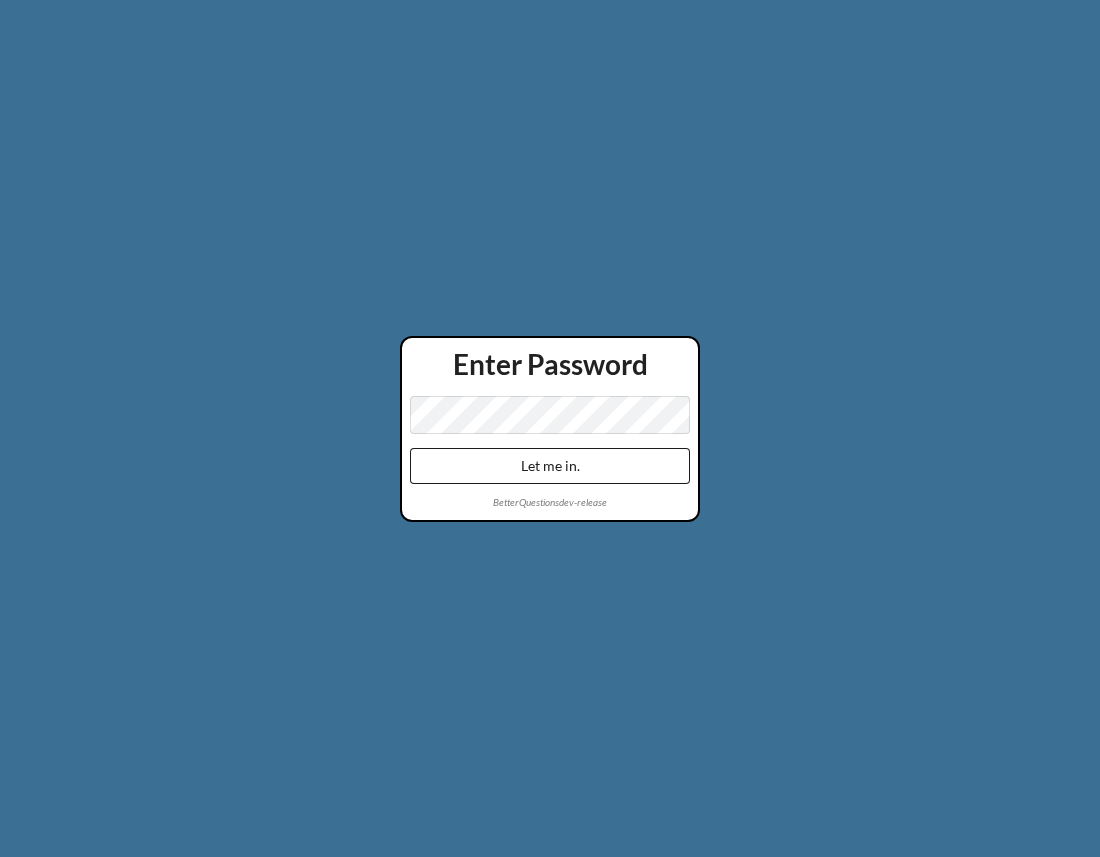 scroll, scrollTop: 0, scrollLeft: 0, axis: both 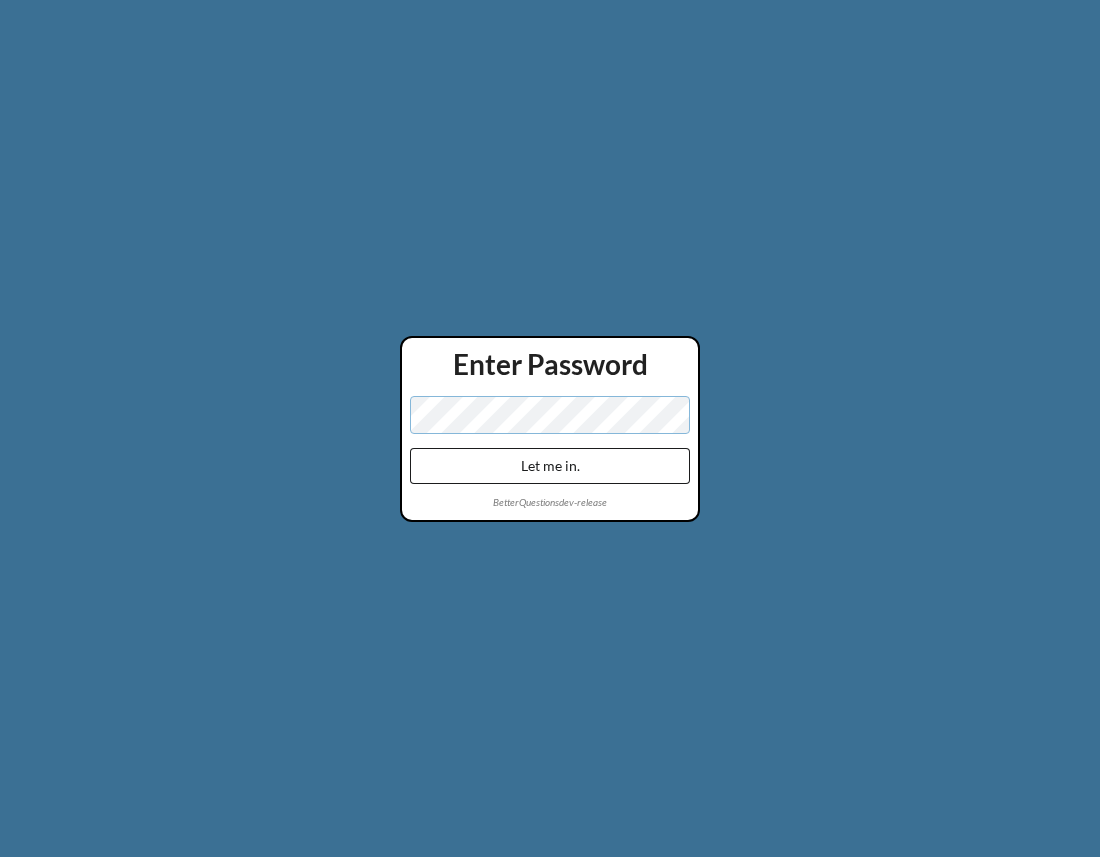 click on "Let me in." at bounding box center (550, 466) 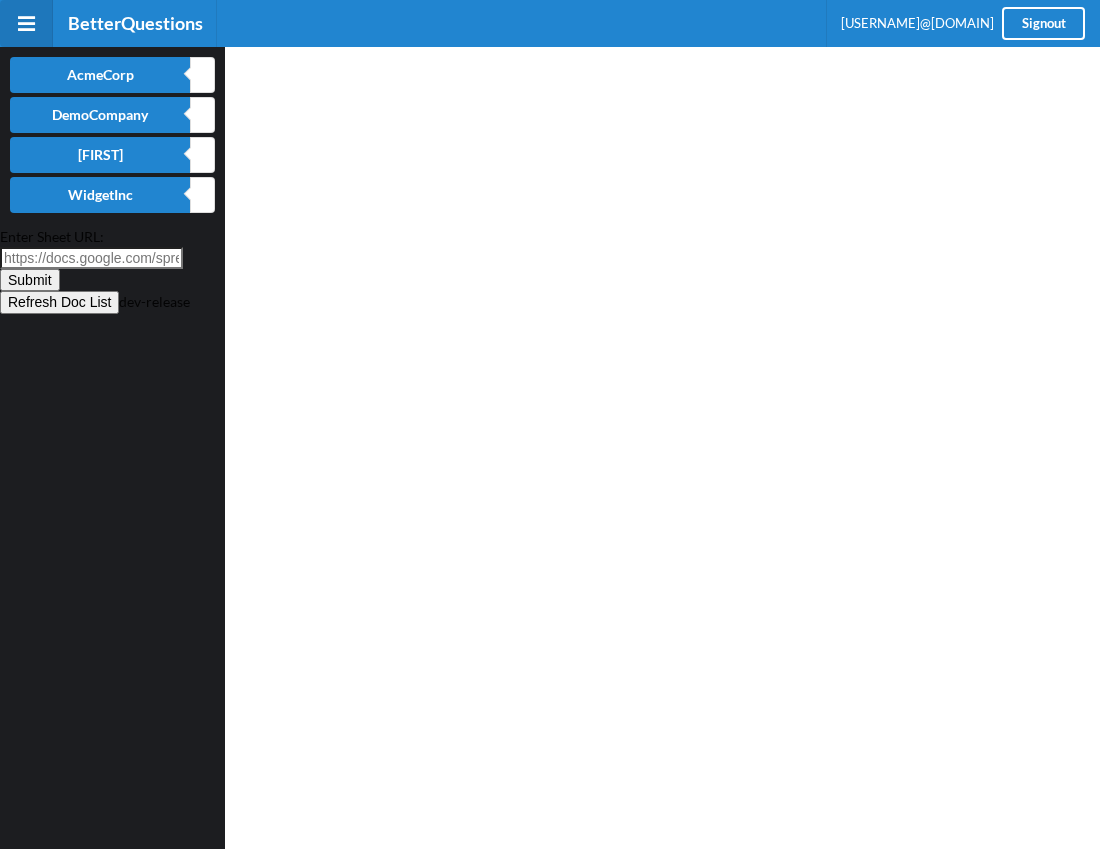 click at bounding box center [26, 23] 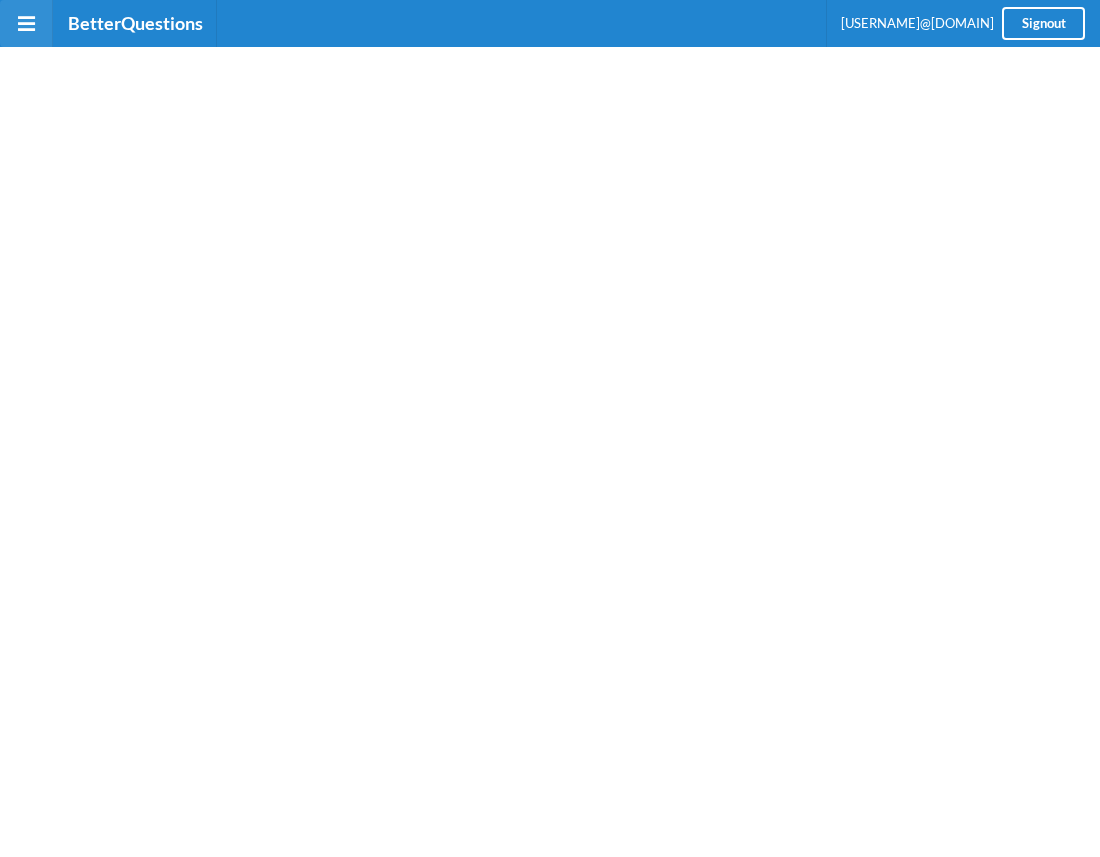 click at bounding box center [26, 24] 